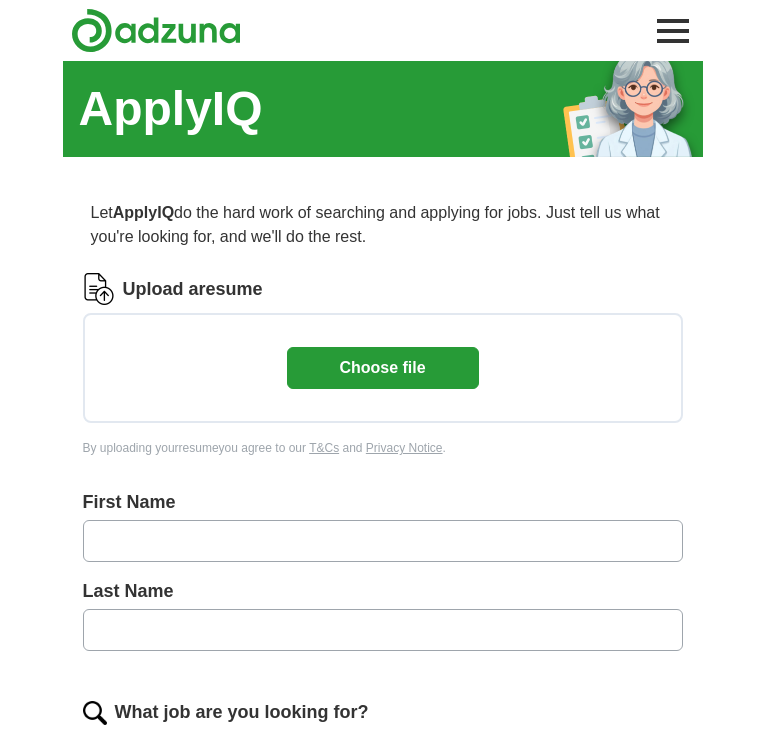 scroll, scrollTop: 0, scrollLeft: 0, axis: both 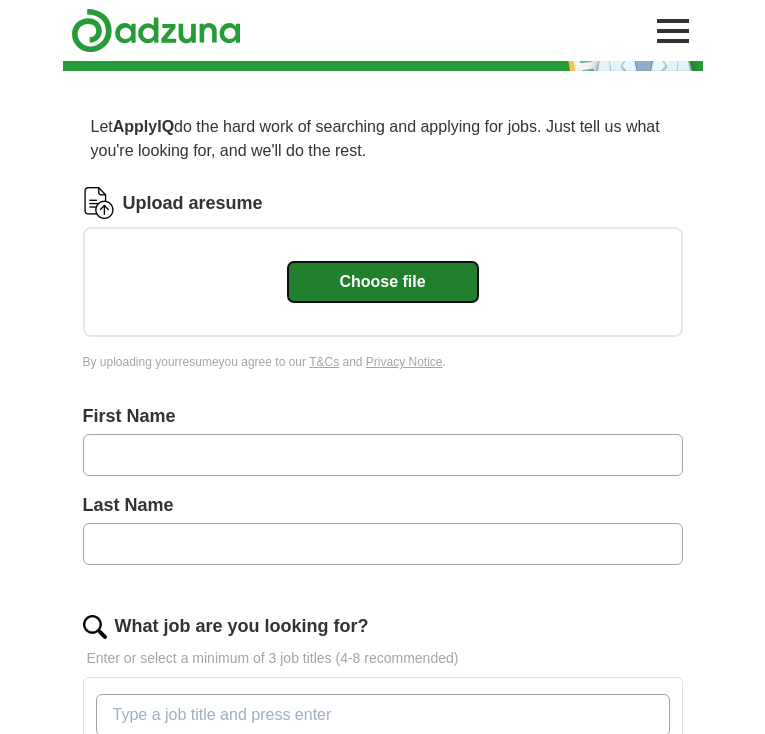 click on "Choose file" at bounding box center (383, 282) 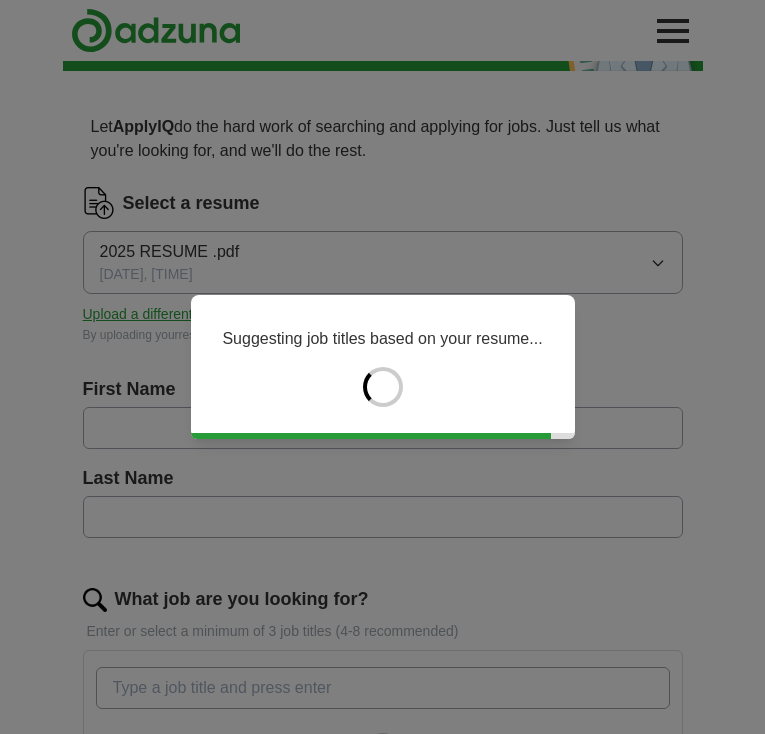 type on "****" 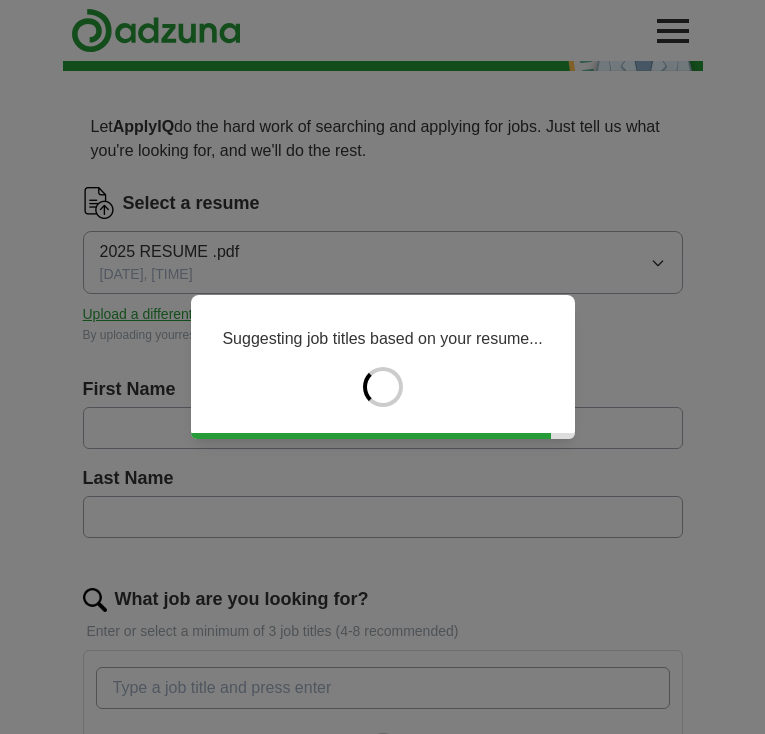 type on "*********" 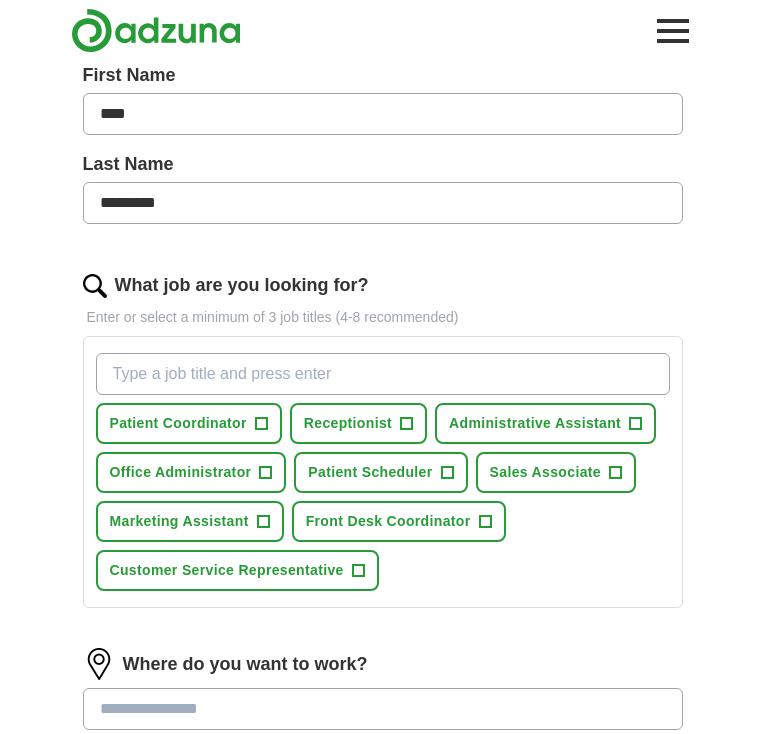 scroll, scrollTop: 437, scrollLeft: 0, axis: vertical 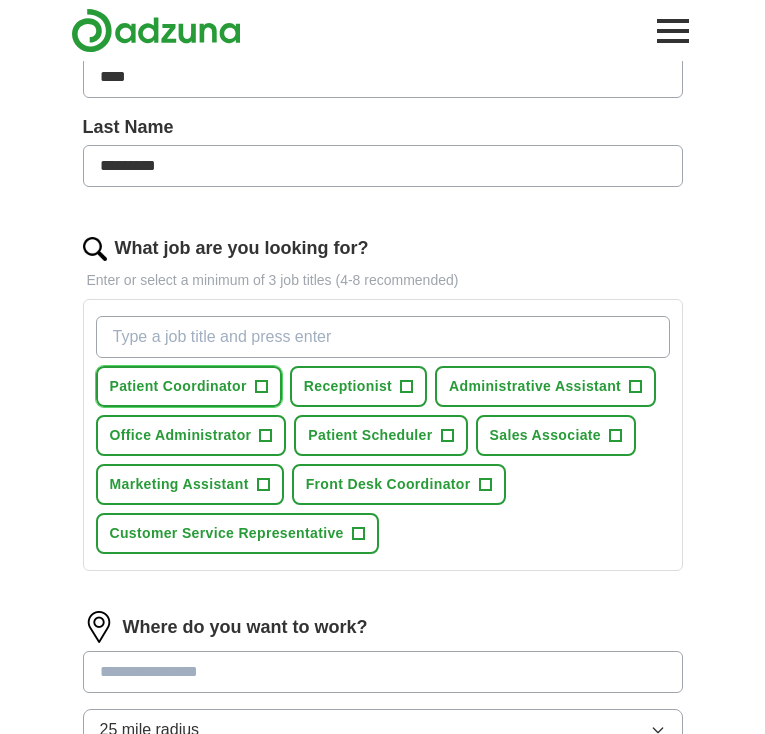 click on "+" at bounding box center (261, 387) 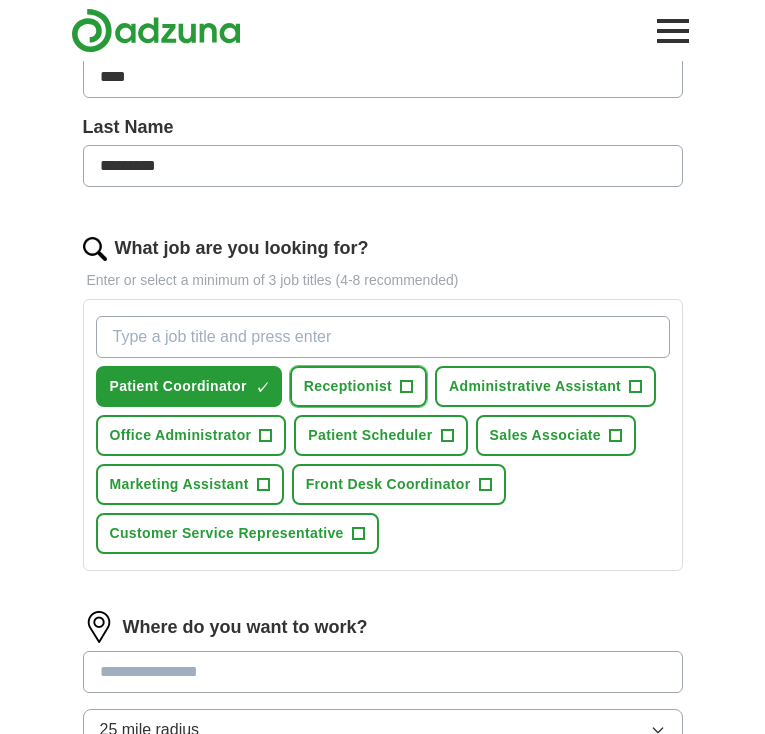 click on "+" at bounding box center [407, 387] 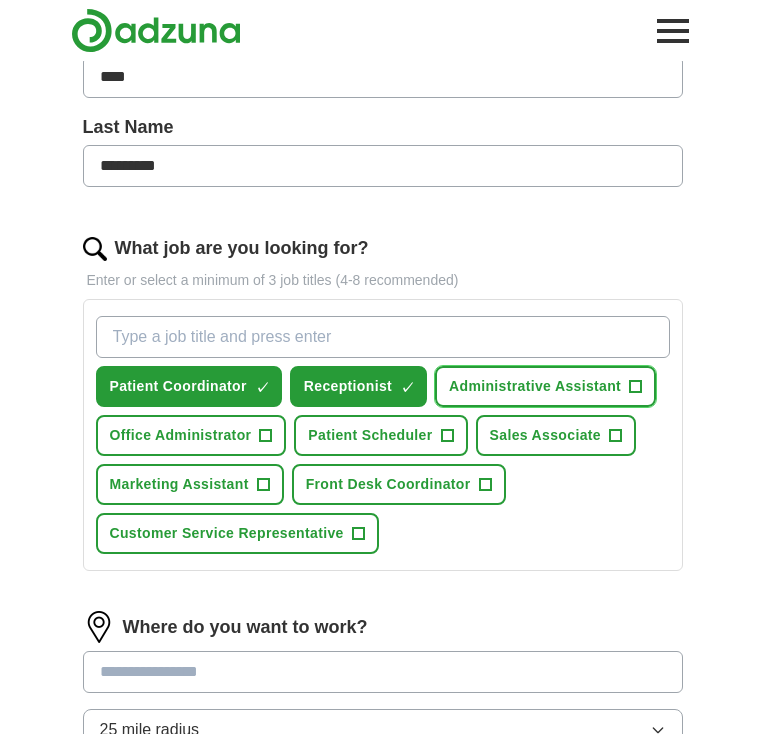 click on "Administrative Assistant" at bounding box center [535, 386] 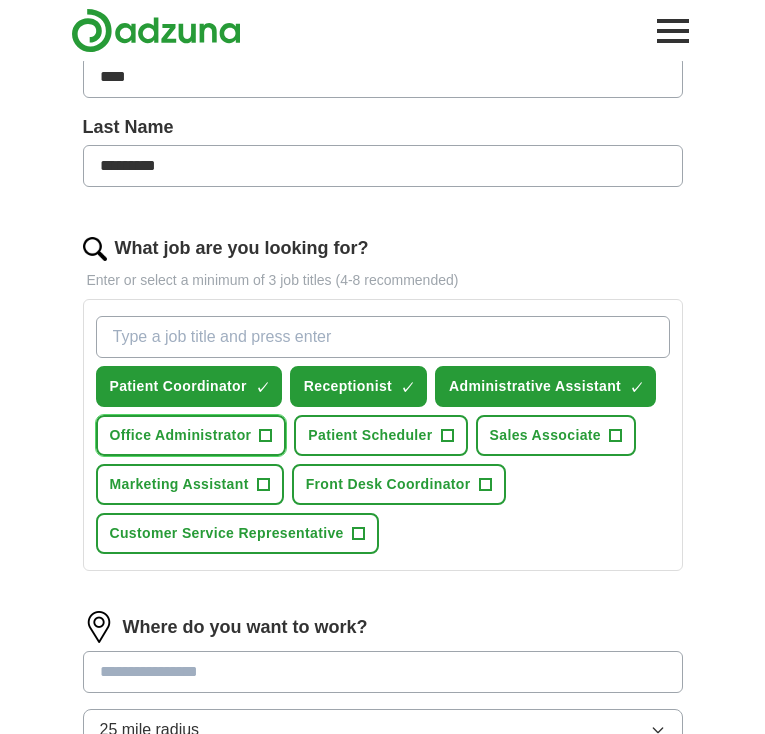 click on "Office Administrator +" at bounding box center (191, 435) 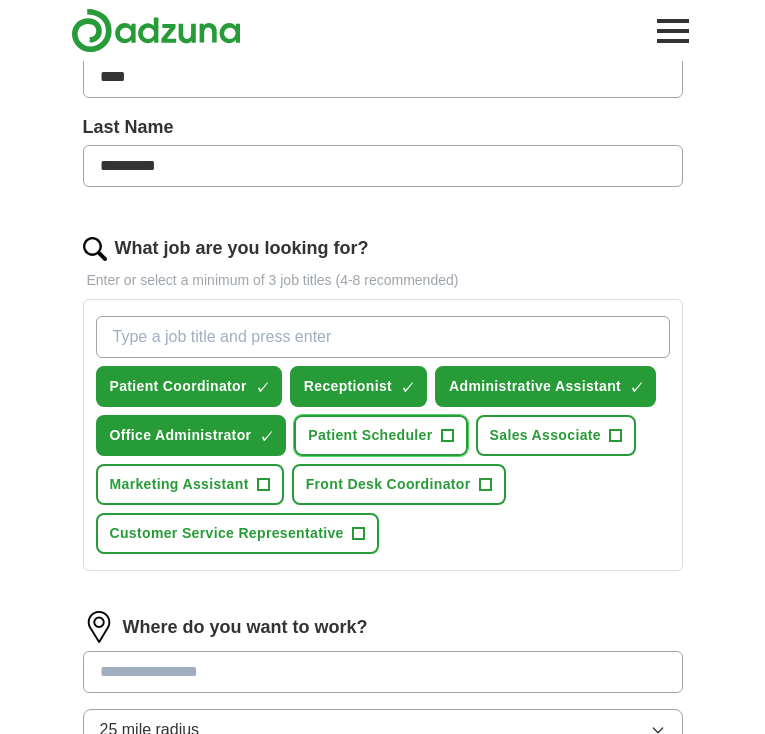 click on "Patient Scheduler" at bounding box center [370, 435] 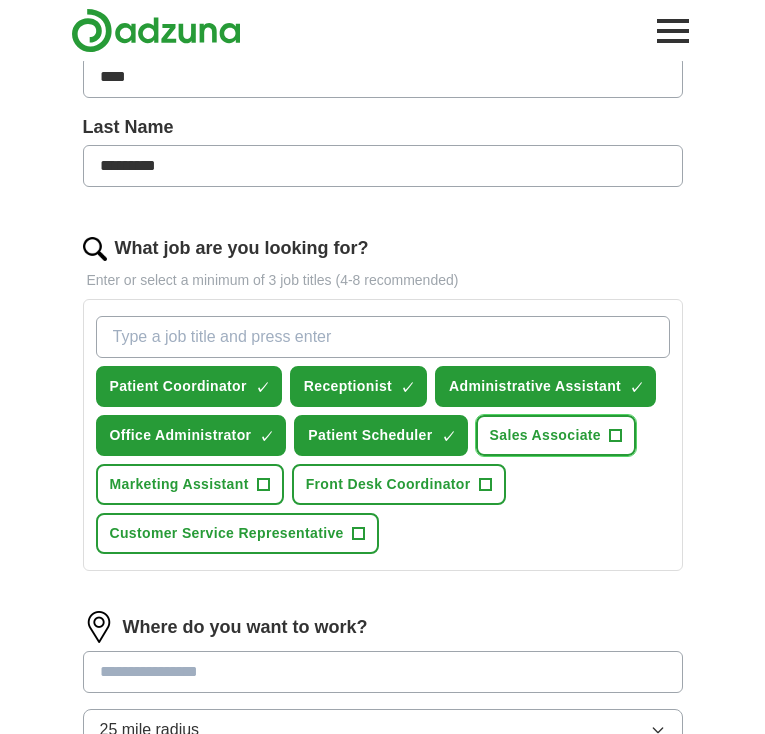 click on "Sales Associate" at bounding box center [545, 435] 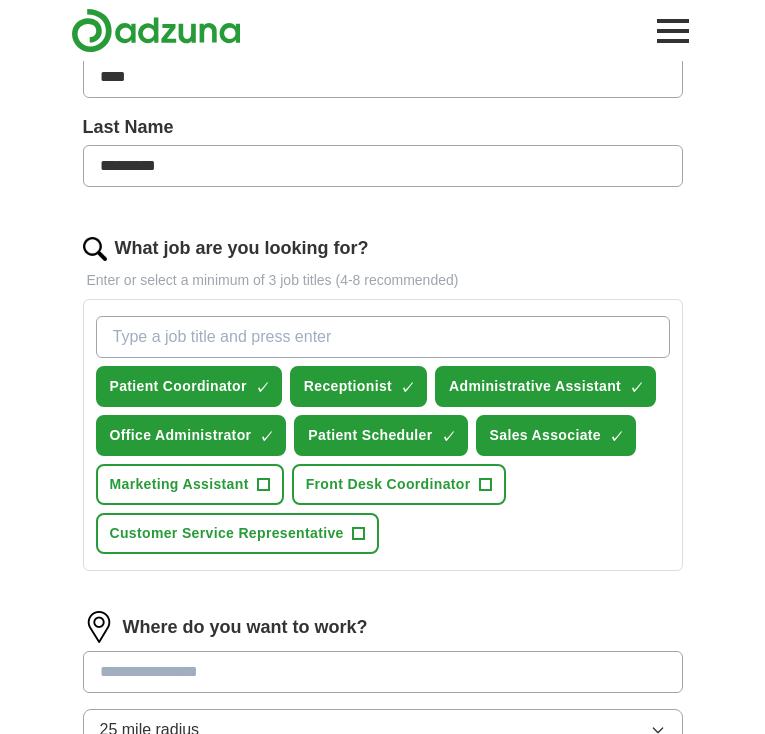 click on "Patient Coordinator ✓ × Receptionist ✓ × Administrative Assistant ✓ × Office Administrator ✓ × Patient Scheduler ✓ × Sales Associate ✓ × Marketing Assistant + Front Desk Coordinator + Customer Service Representative +" at bounding box center (383, 435) 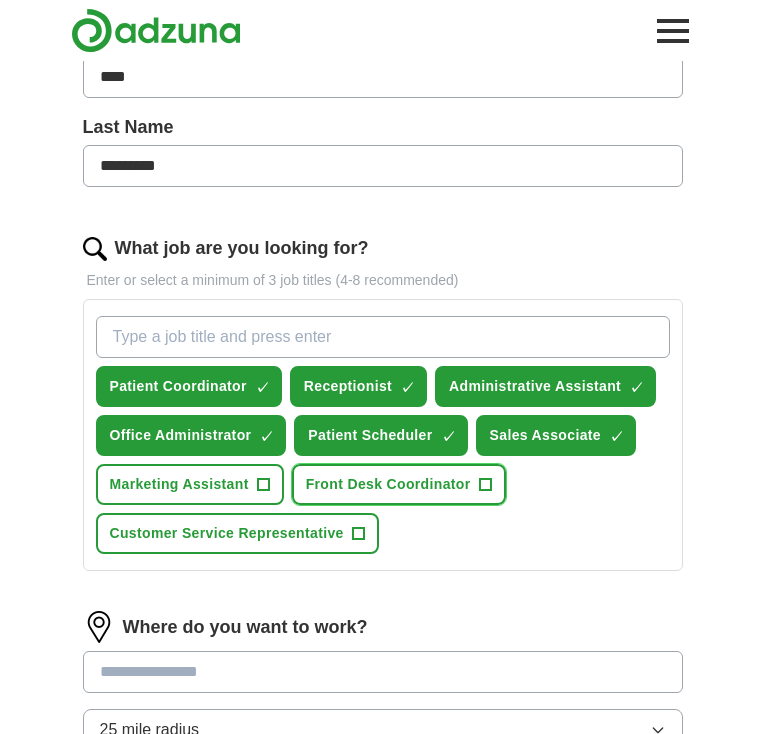 click on "Front Desk Coordinator +" at bounding box center (399, 484) 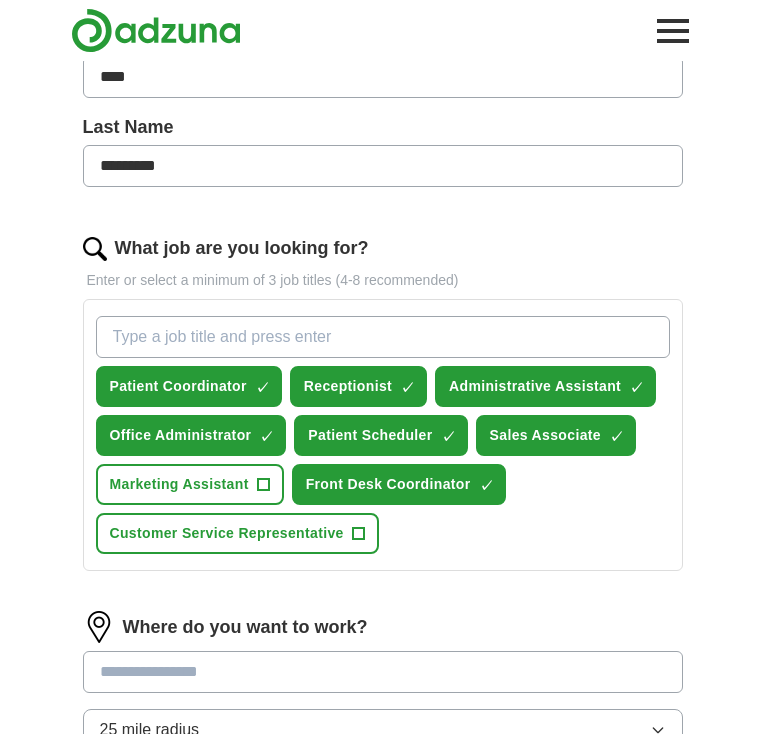 click on "Patient Coordinator ✓ × Receptionist ✓ × Administrative Assistant ✓ × Office Administrator ✓ × Patient Scheduler ✓ × Sales Associate ✓ × Marketing Assistant + Front Desk Coordinator ✓ × Customer Service Representative +" at bounding box center [383, 435] 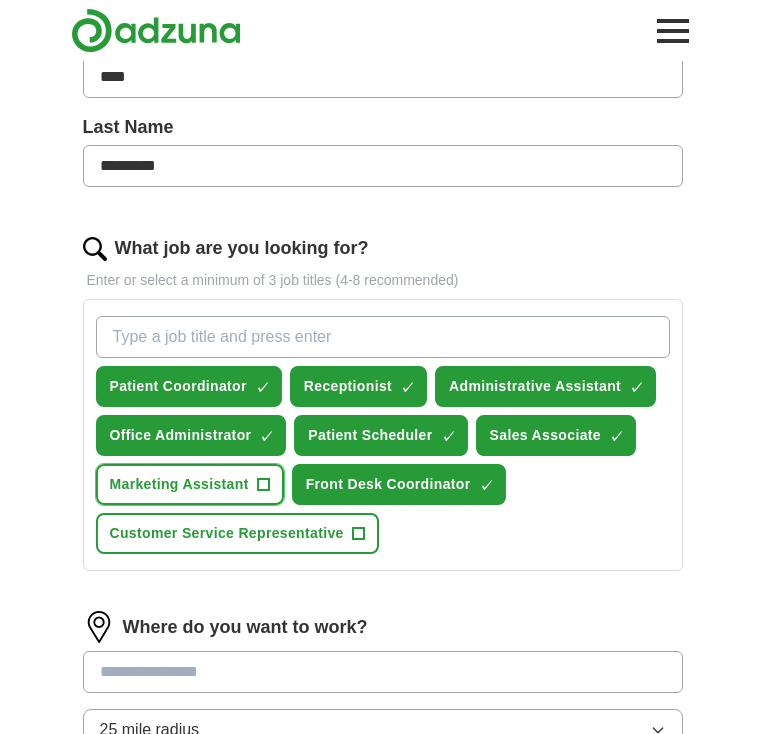 click on "Marketing Assistant" at bounding box center [179, 484] 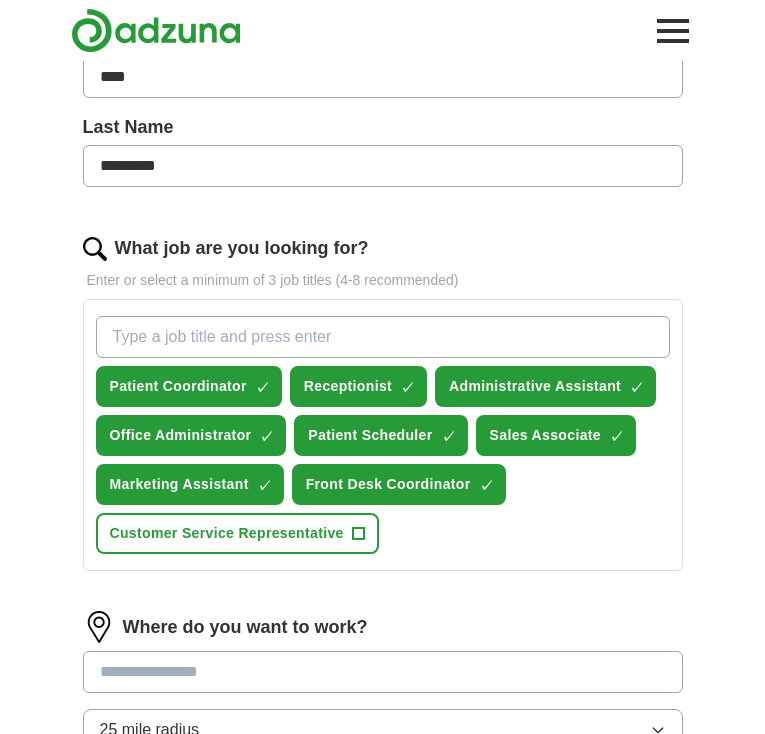 click on "Patient Coordinator ✓ × Receptionist ✓ × Administrative Assistant ✓ × Office Administrator ✓ × Patient Scheduler ✓ × Sales Associate ✓ × Marketing Assistant ✓ × Front Desk Coordinator ✓ × Customer Service Representative +" at bounding box center (383, 435) 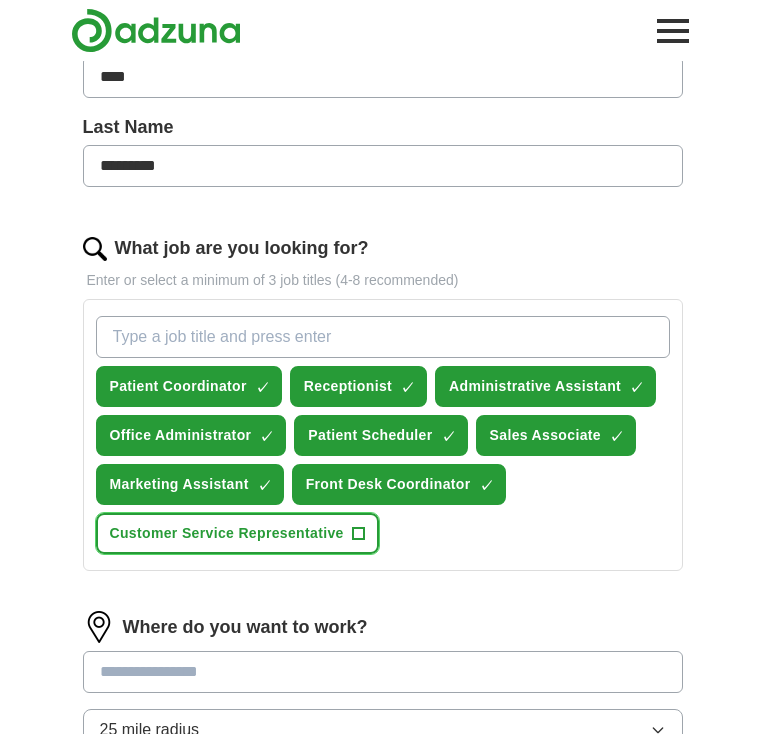click on "Customer Service Representative +" at bounding box center (237, 533) 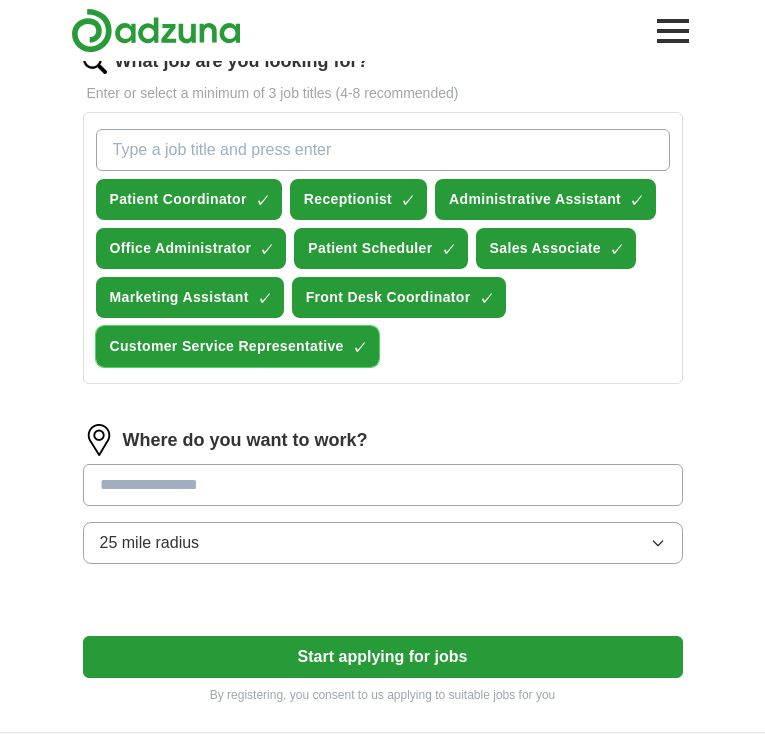 scroll, scrollTop: 661, scrollLeft: 0, axis: vertical 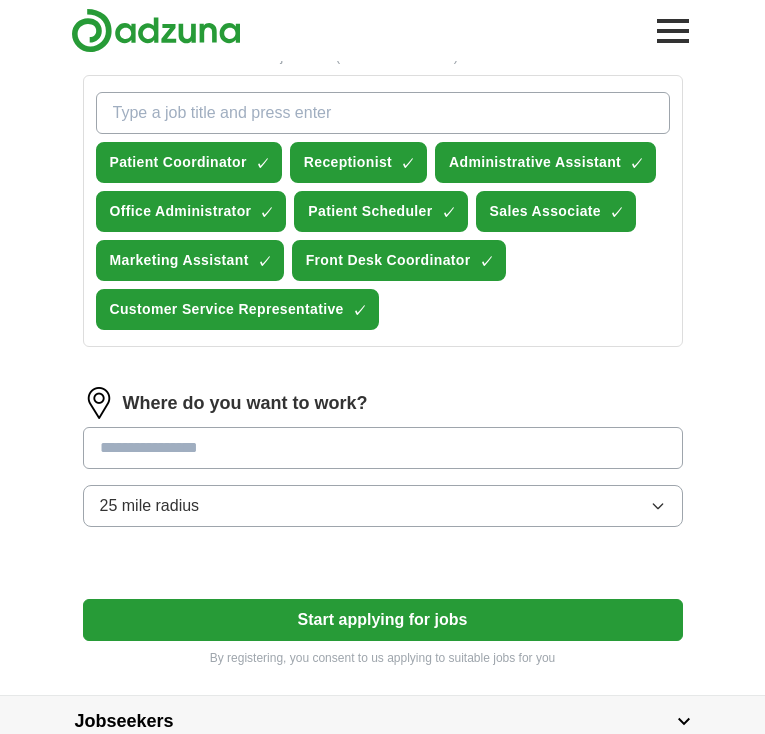 click at bounding box center (383, 448) 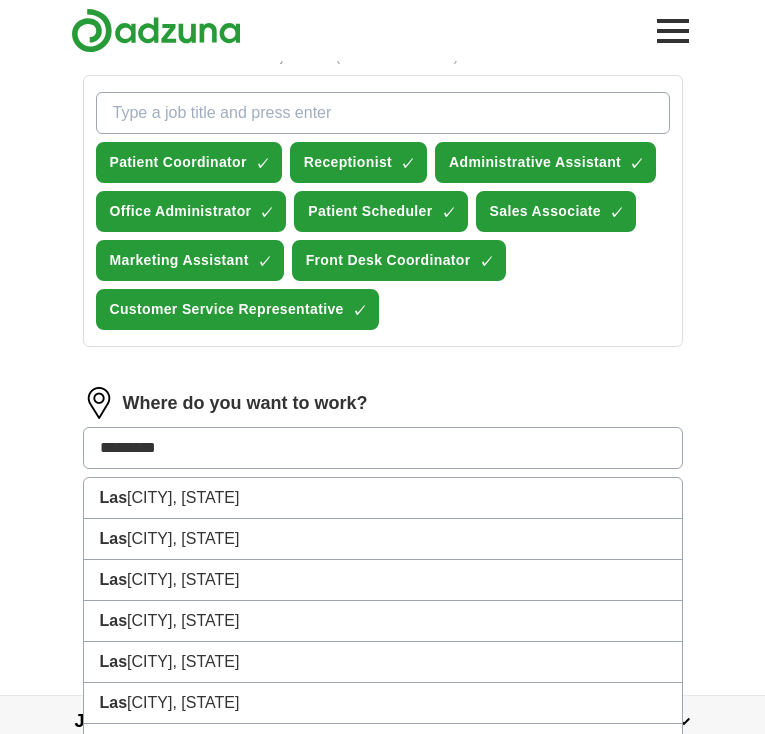 type on "*********" 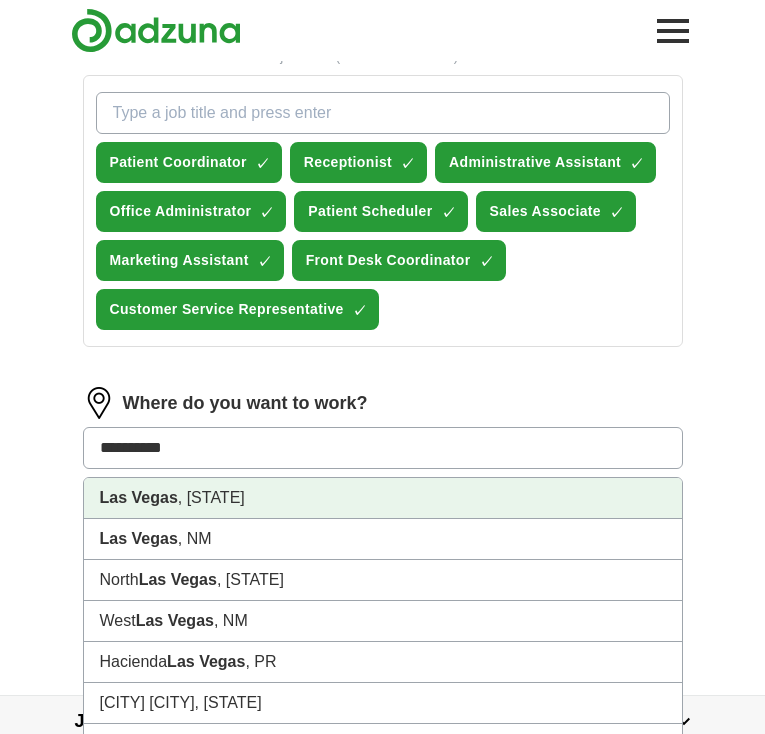 click on "[CITY], [STATE]" at bounding box center [383, 498] 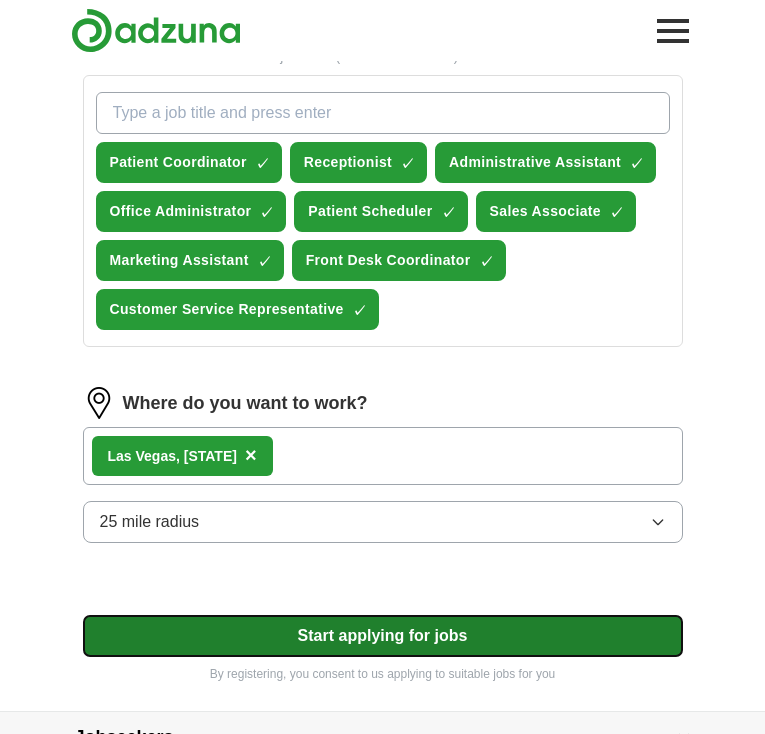 click on "Start applying for jobs" at bounding box center (383, 636) 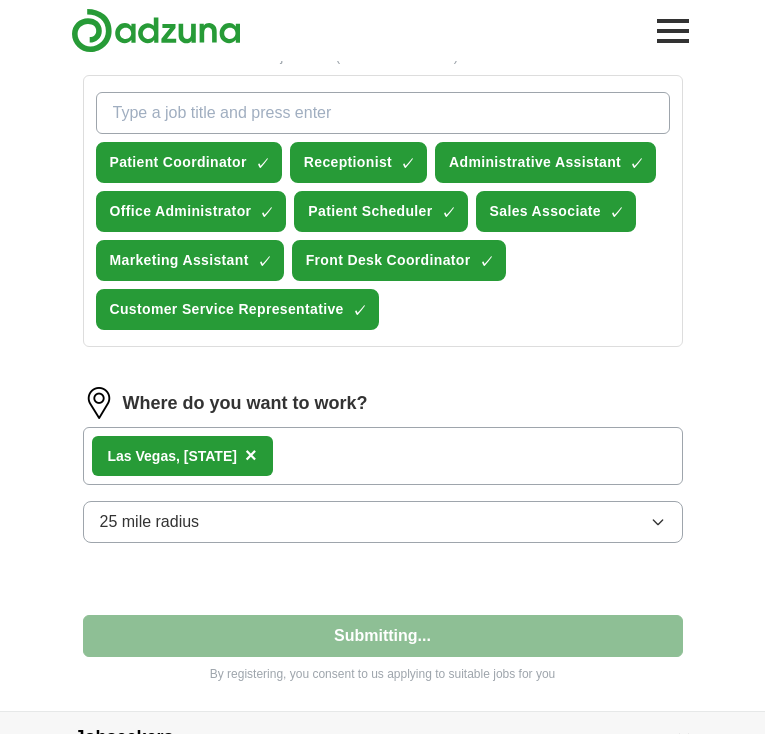 select on "**" 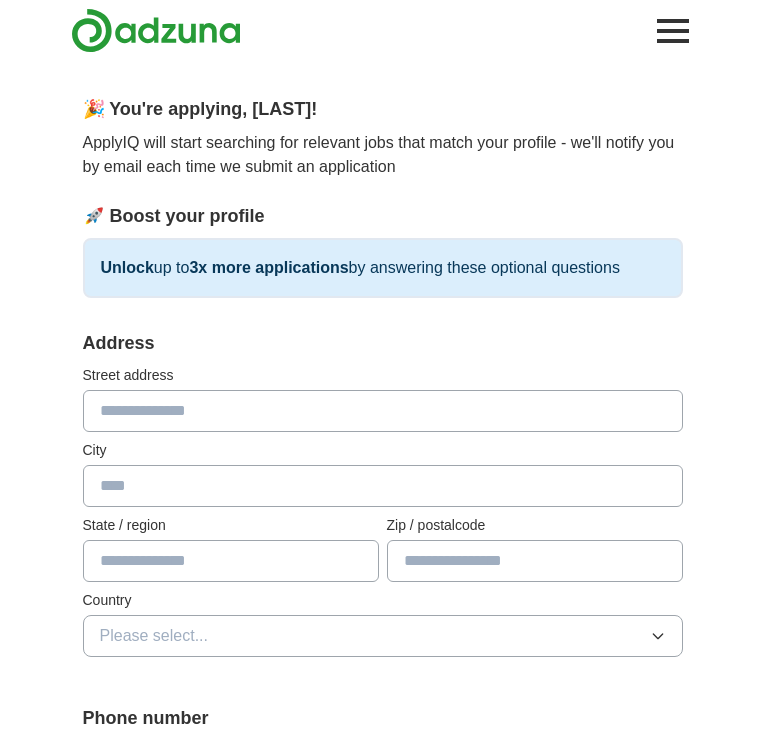 scroll, scrollTop: 139, scrollLeft: 0, axis: vertical 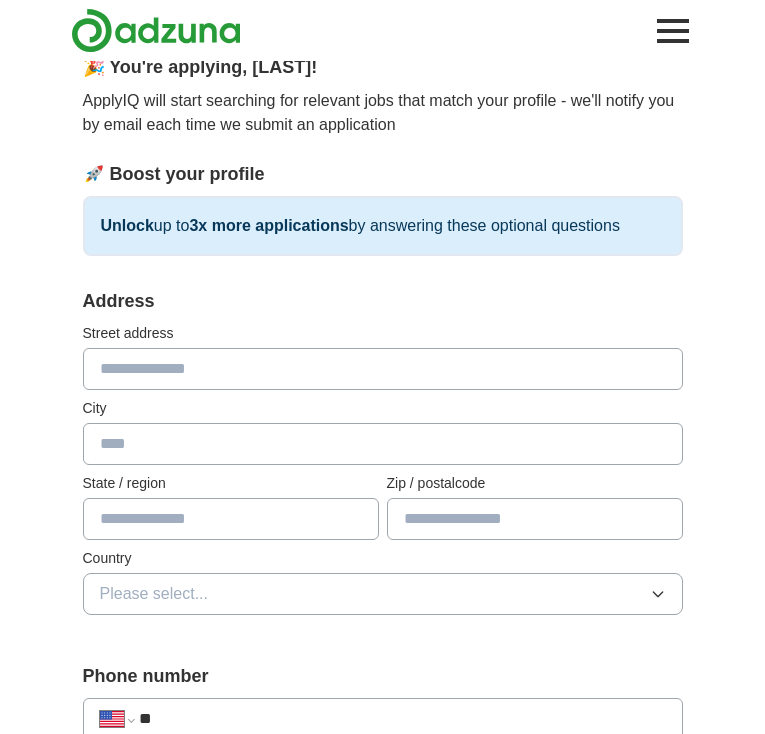 click at bounding box center (383, 369) 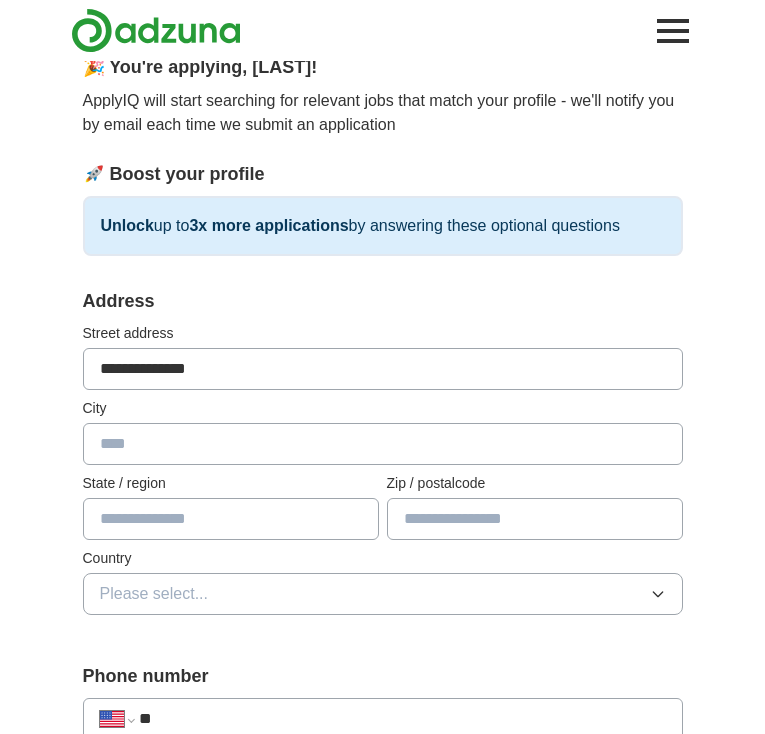 type on "*********" 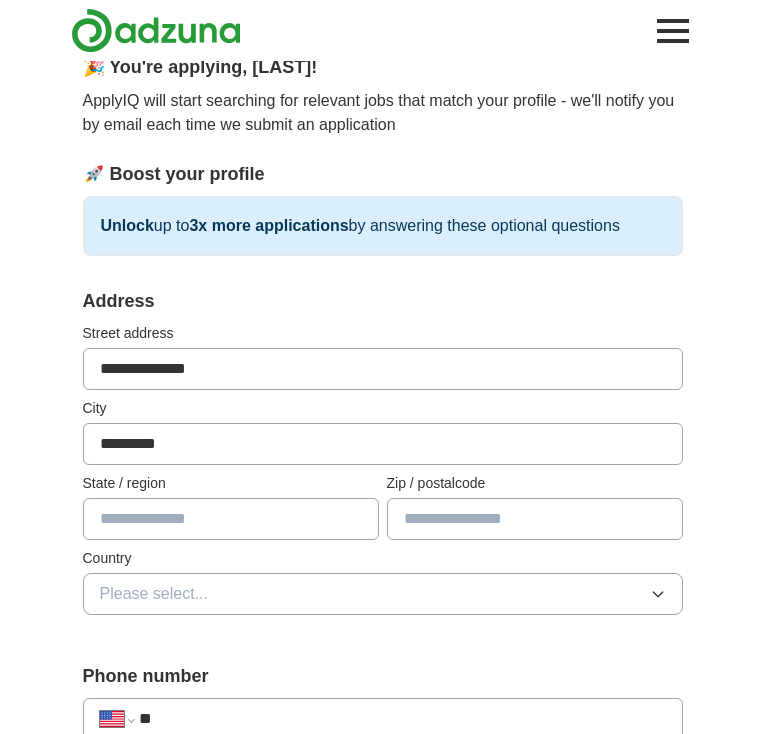 type on "**" 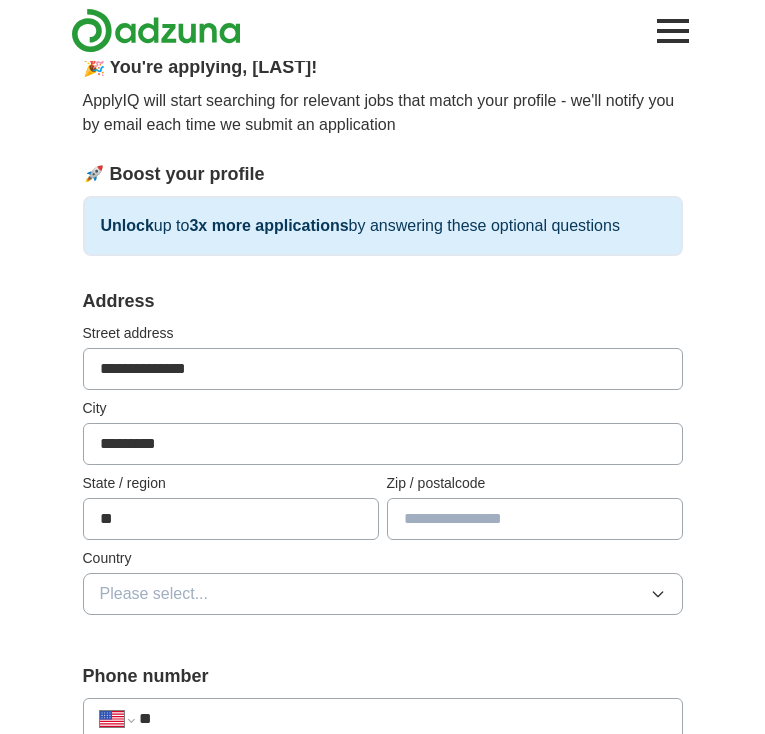 type on "*****" 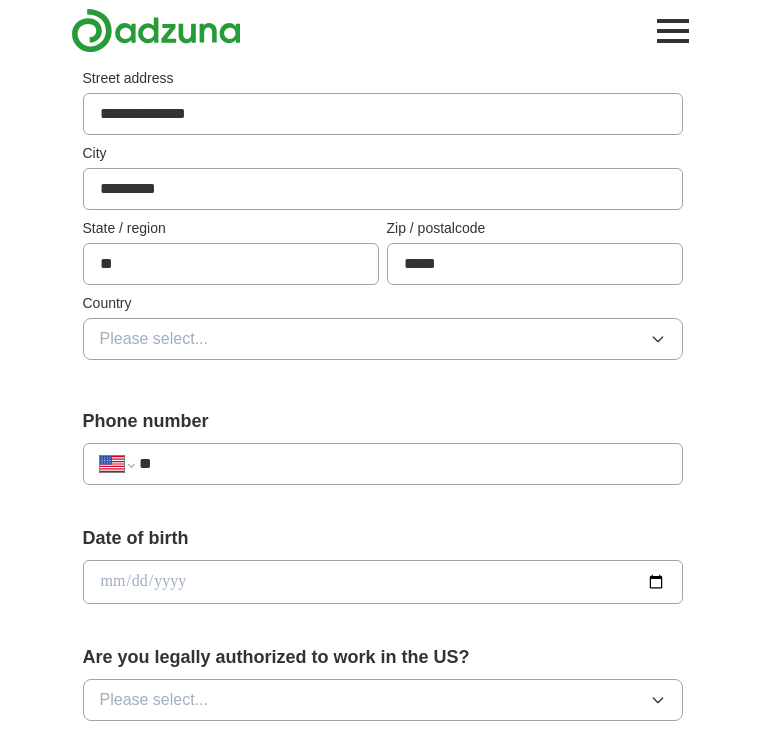 scroll, scrollTop: 413, scrollLeft: 0, axis: vertical 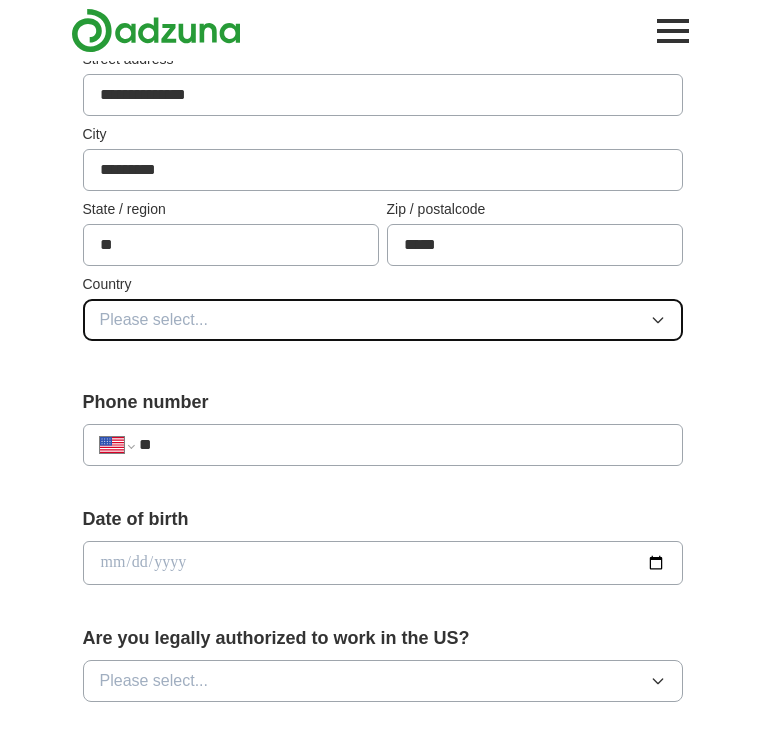 click on "Please select..." at bounding box center [383, 320] 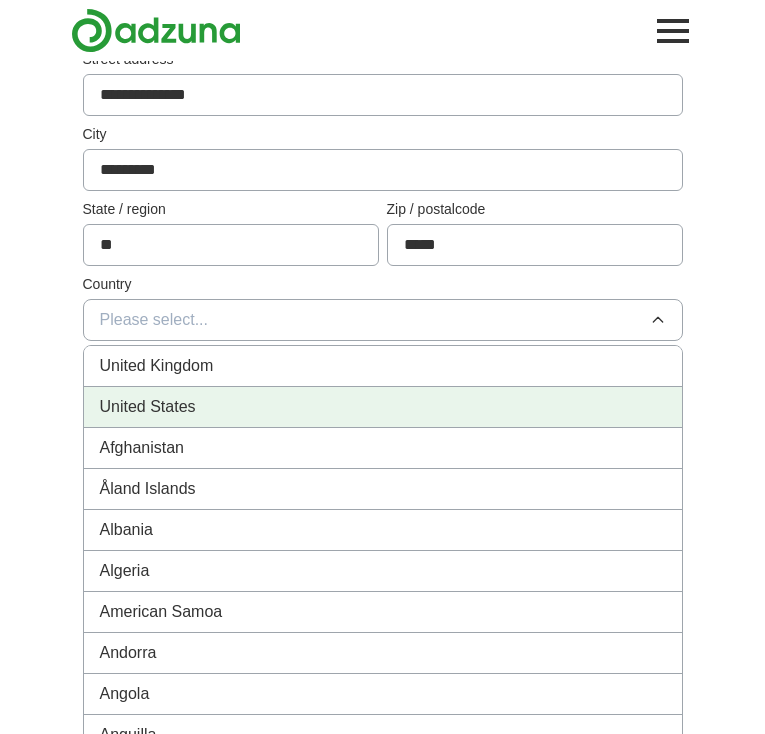 click on "United States" at bounding box center (383, 407) 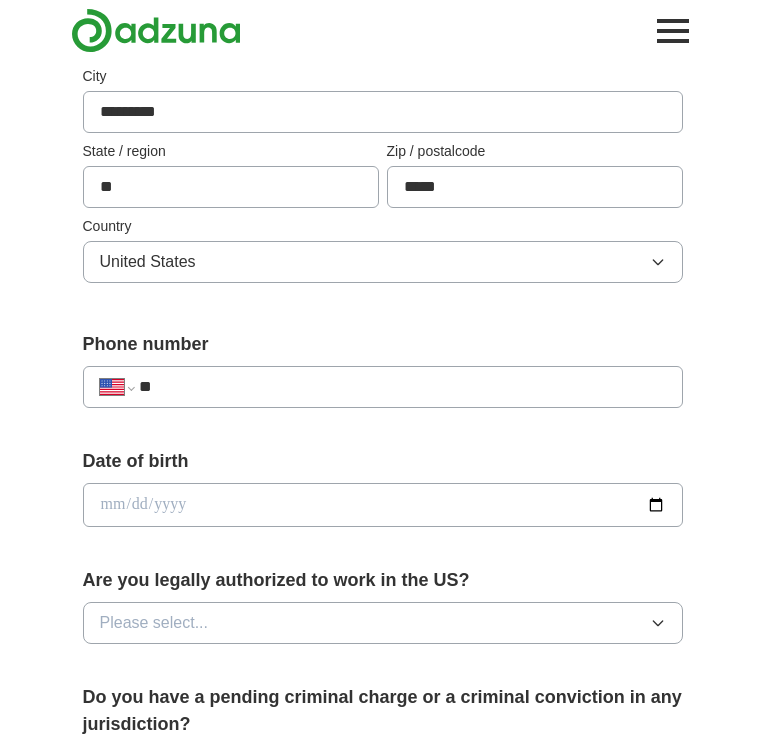 scroll, scrollTop: 479, scrollLeft: 0, axis: vertical 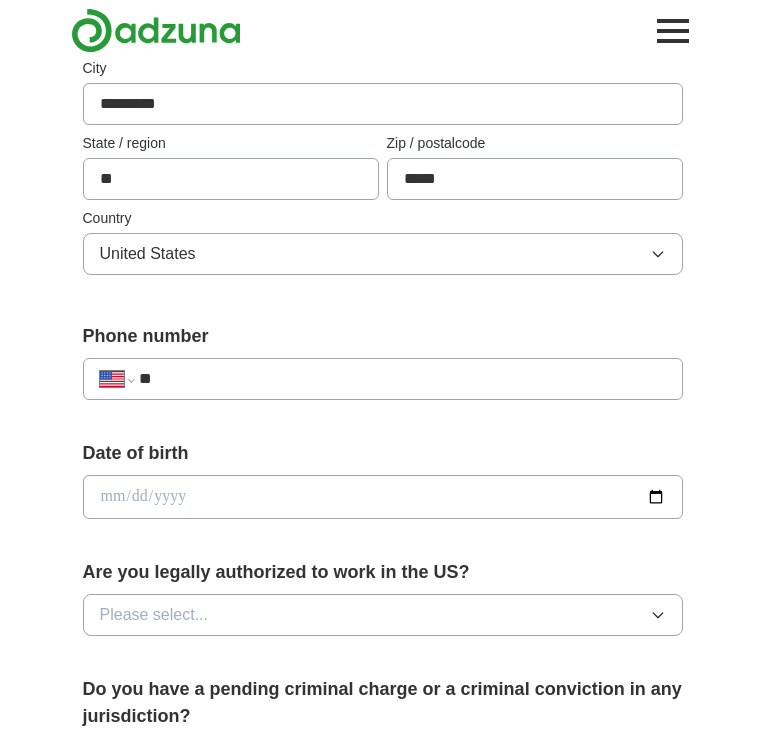 click on "**" at bounding box center (402, 379) 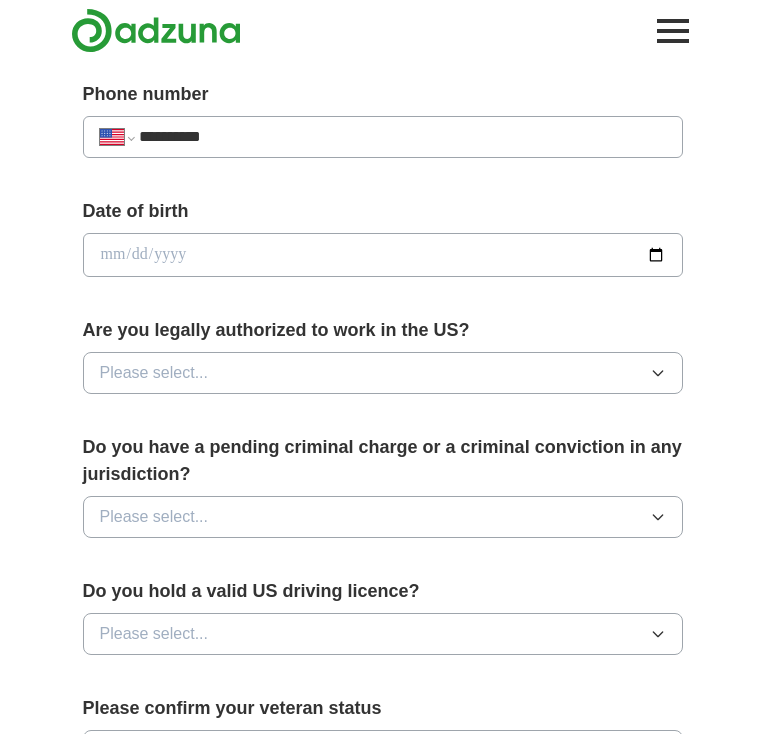 scroll, scrollTop: 699, scrollLeft: 0, axis: vertical 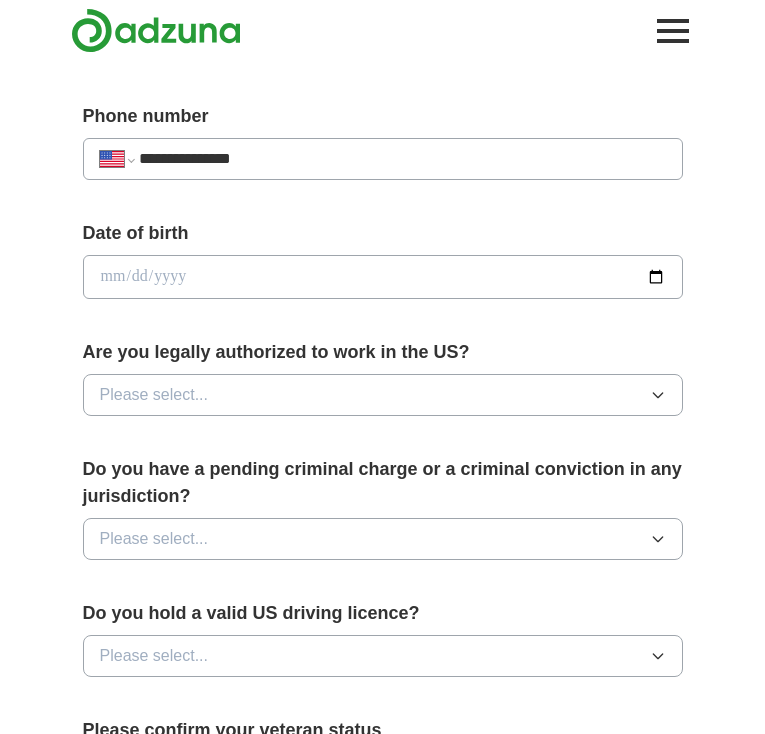 type on "**********" 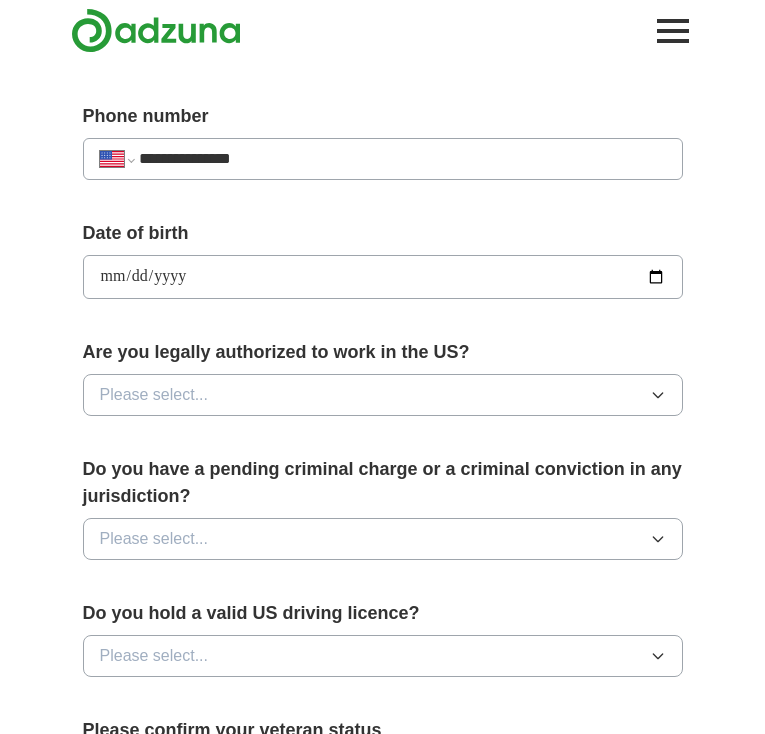 type on "**********" 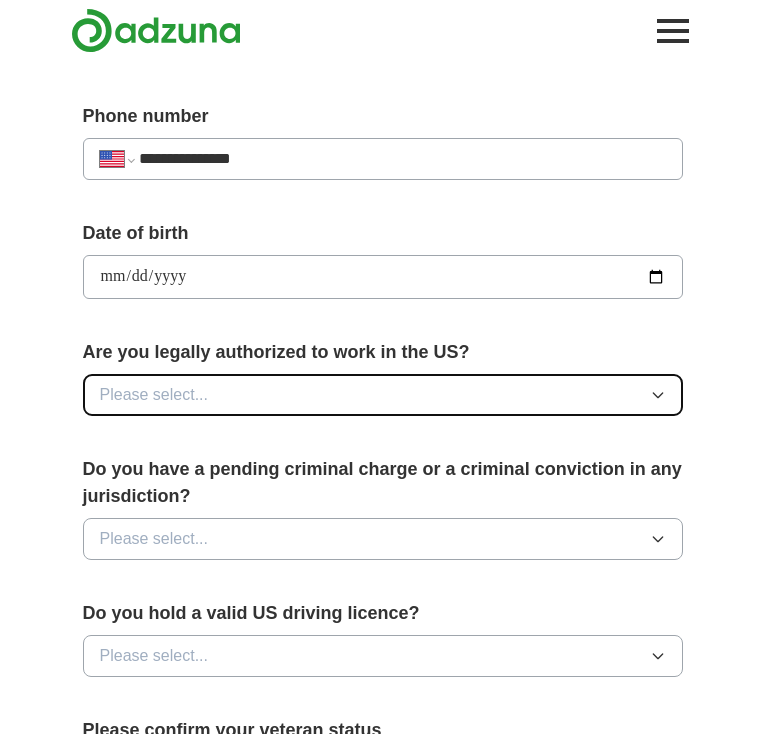 click on "Please select..." at bounding box center [383, 395] 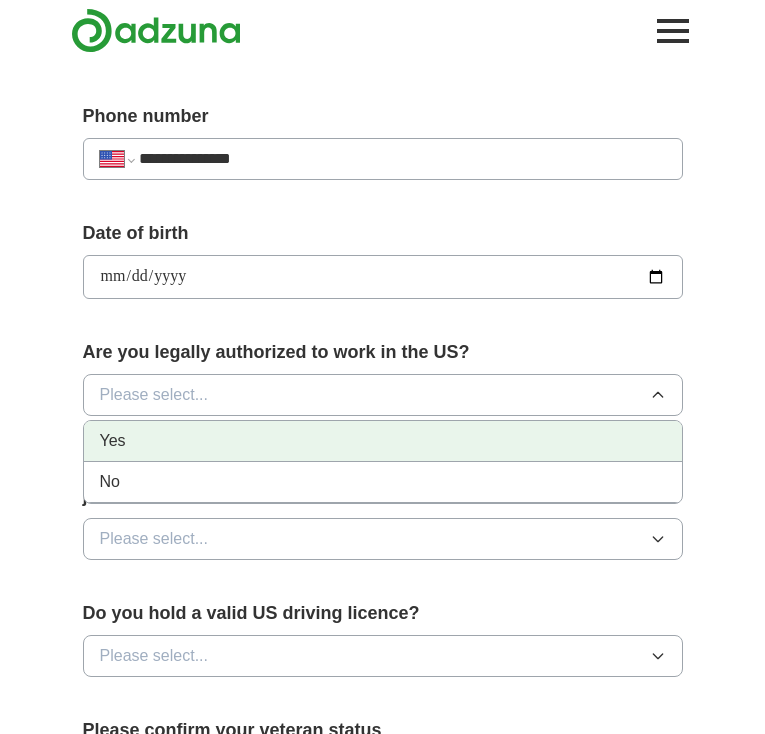 click on "Yes" at bounding box center (383, 441) 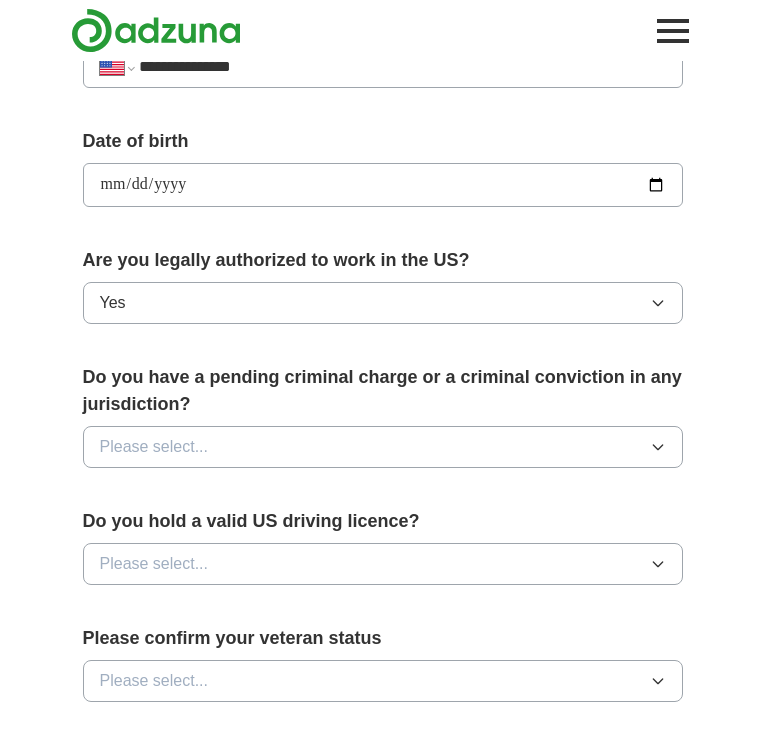 scroll, scrollTop: 795, scrollLeft: 0, axis: vertical 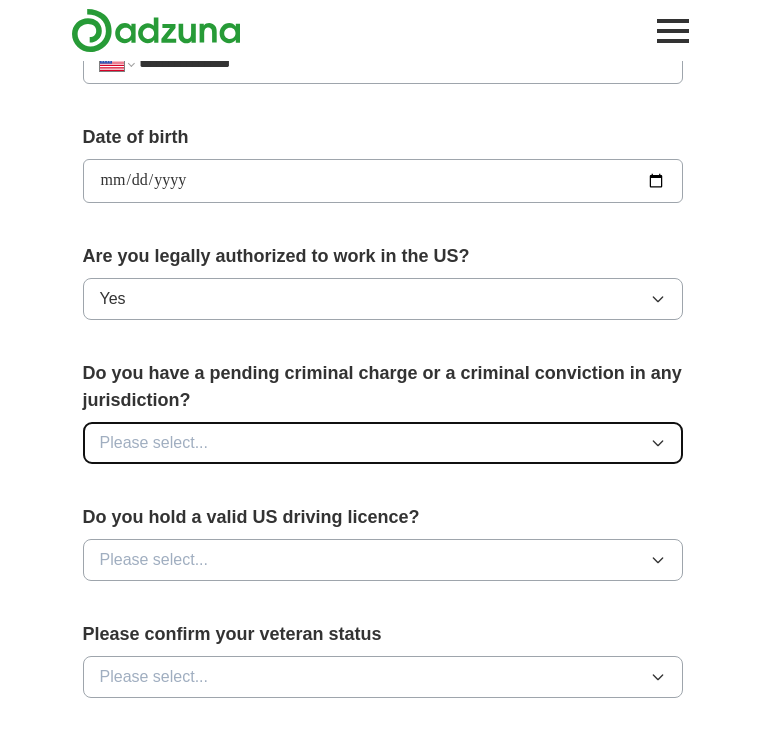 click on "Please select..." at bounding box center [383, 443] 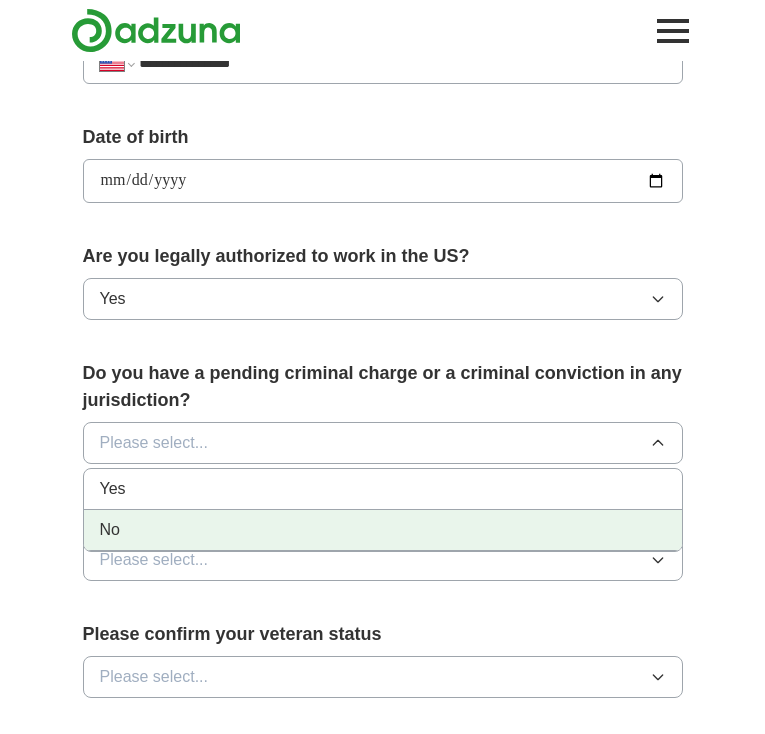 click on "No" at bounding box center [383, 530] 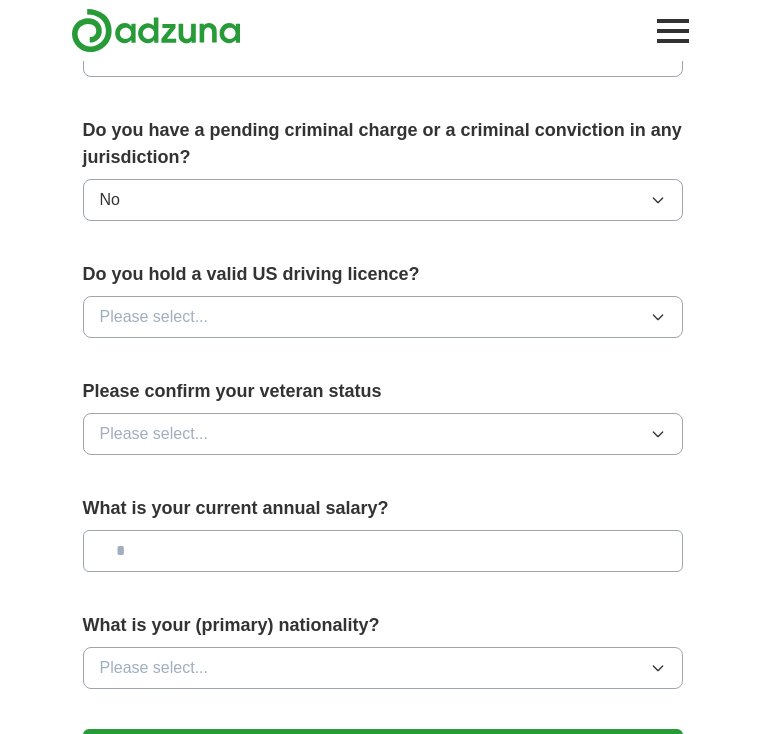 scroll, scrollTop: 1041, scrollLeft: 0, axis: vertical 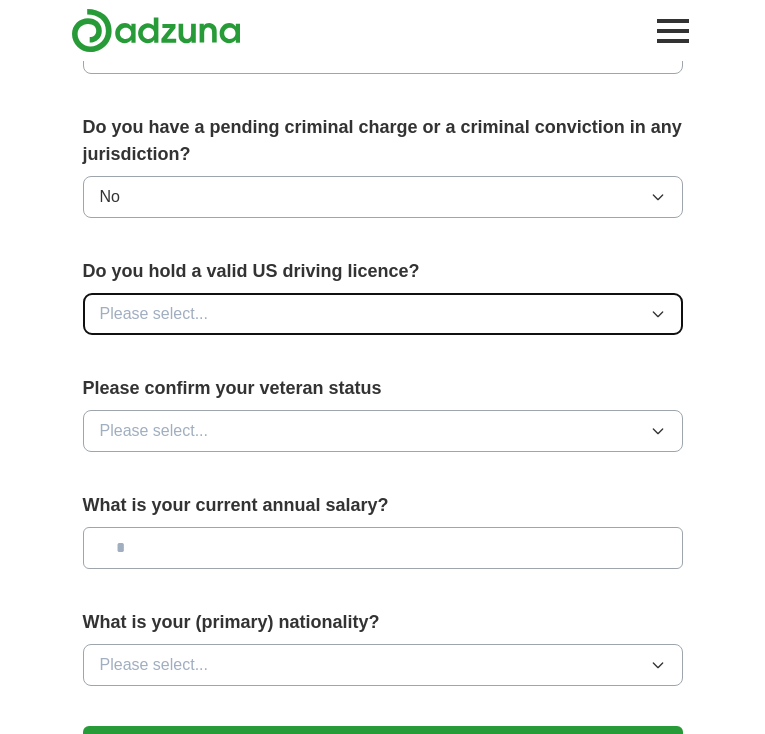 click on "Please select..." at bounding box center [383, 314] 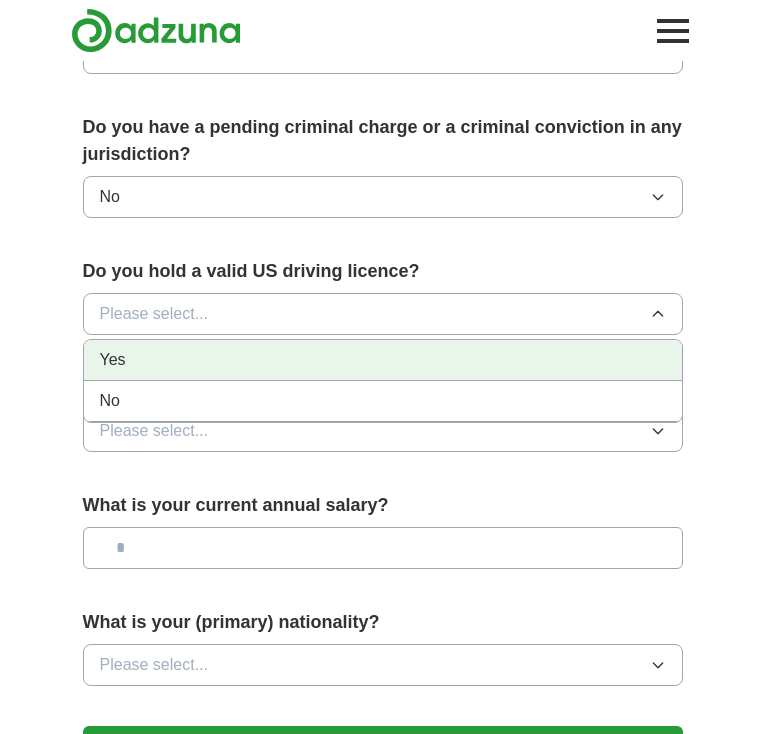click on "Yes" at bounding box center (383, 360) 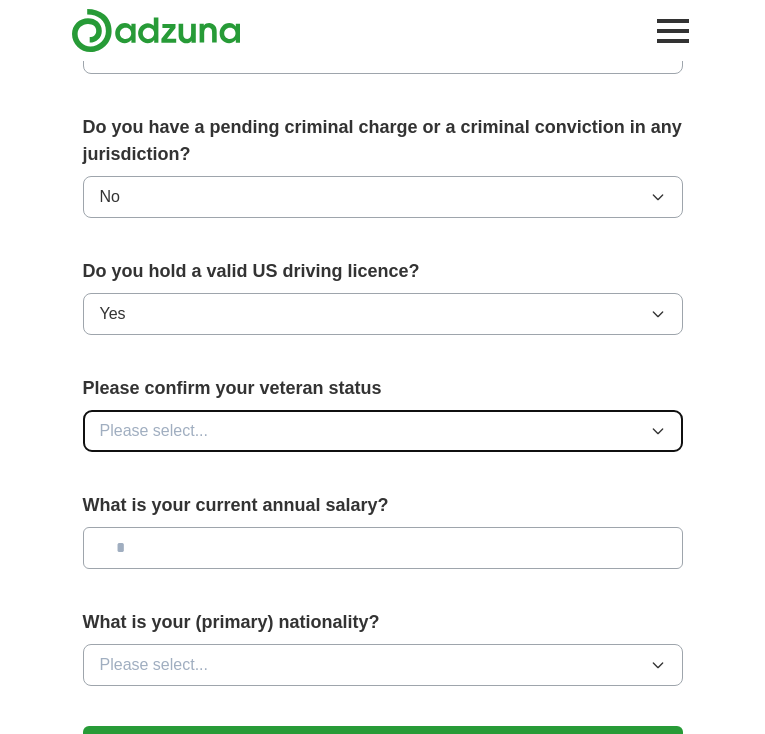 click on "Please select..." at bounding box center (383, 431) 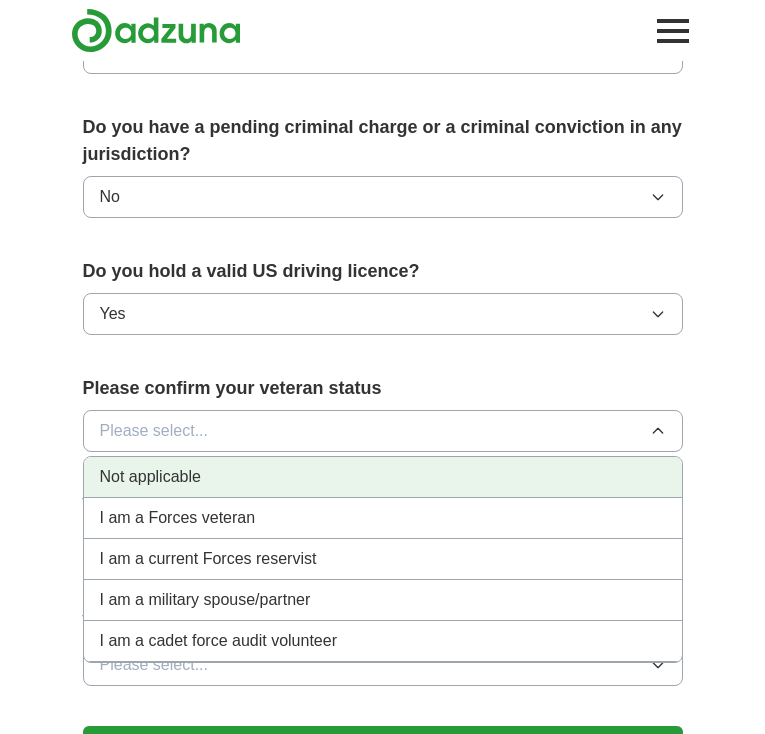 click on "Not applicable" at bounding box center (383, 477) 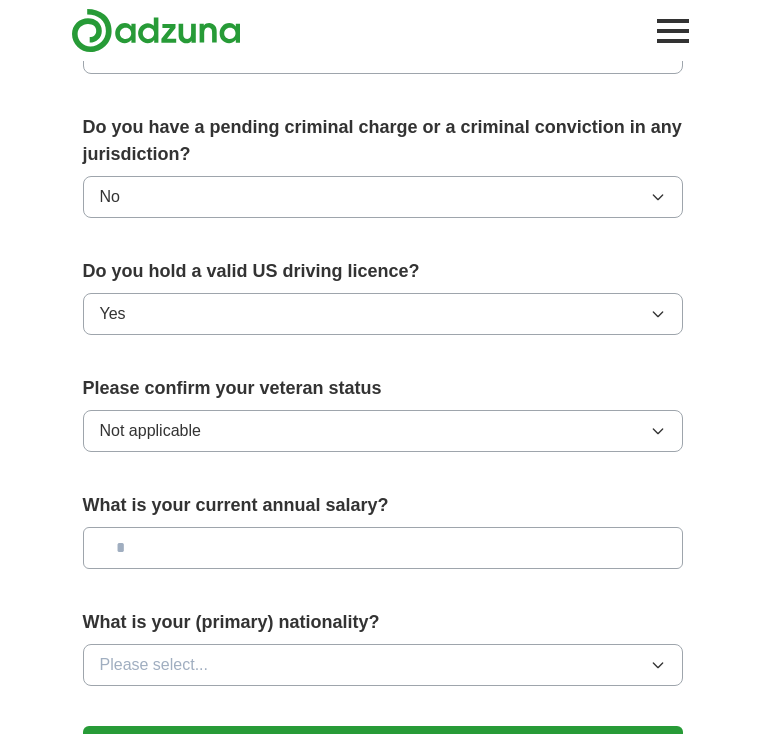 click at bounding box center (383, 548) 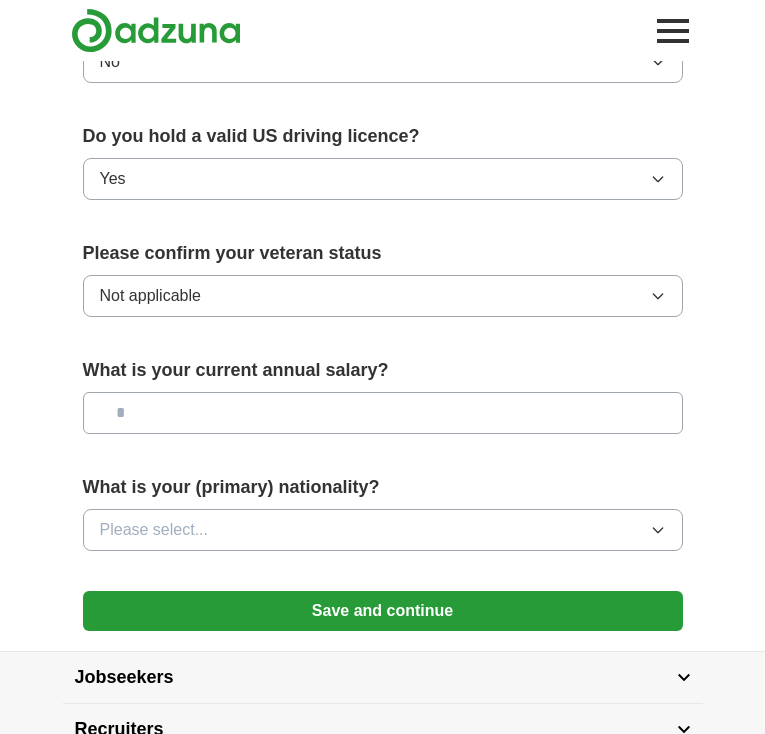 scroll, scrollTop: 1203, scrollLeft: 0, axis: vertical 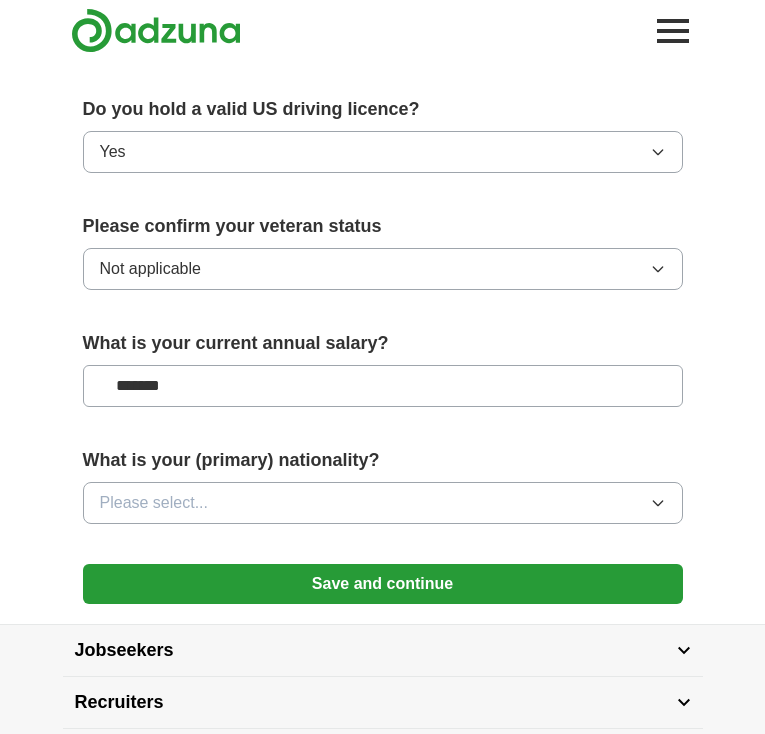 type on "*******" 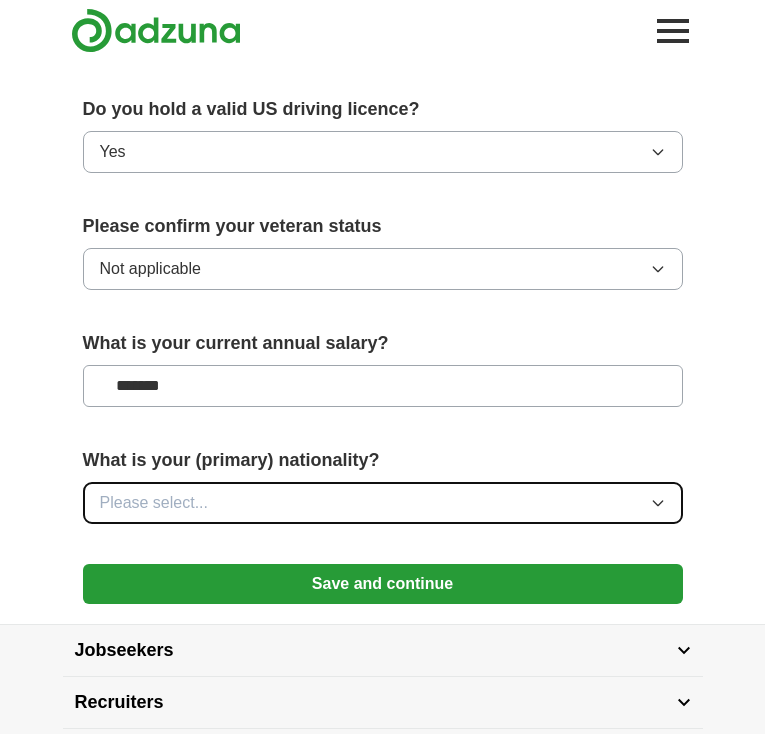 click on "Please select..." at bounding box center (383, 503) 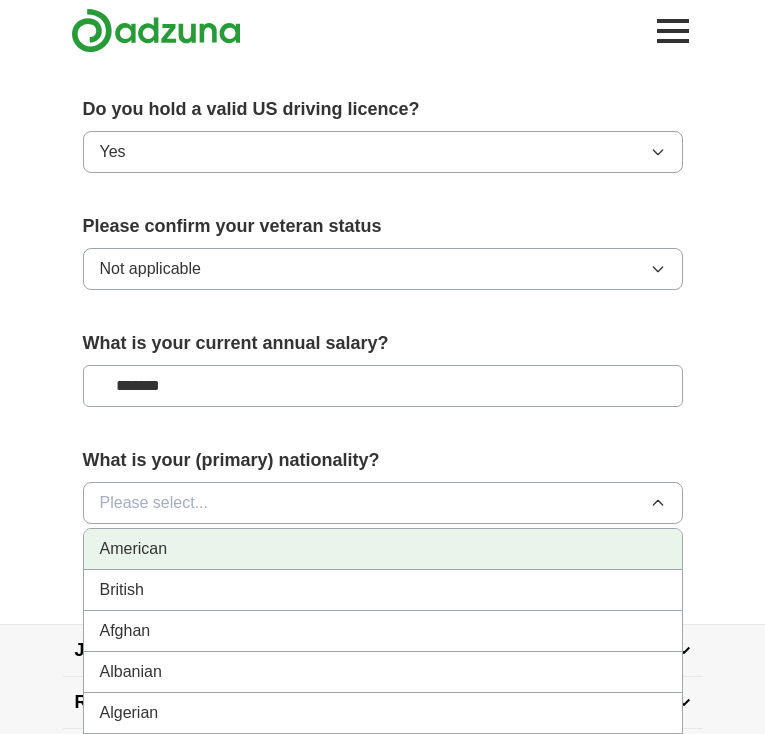 click on "American" at bounding box center [383, 549] 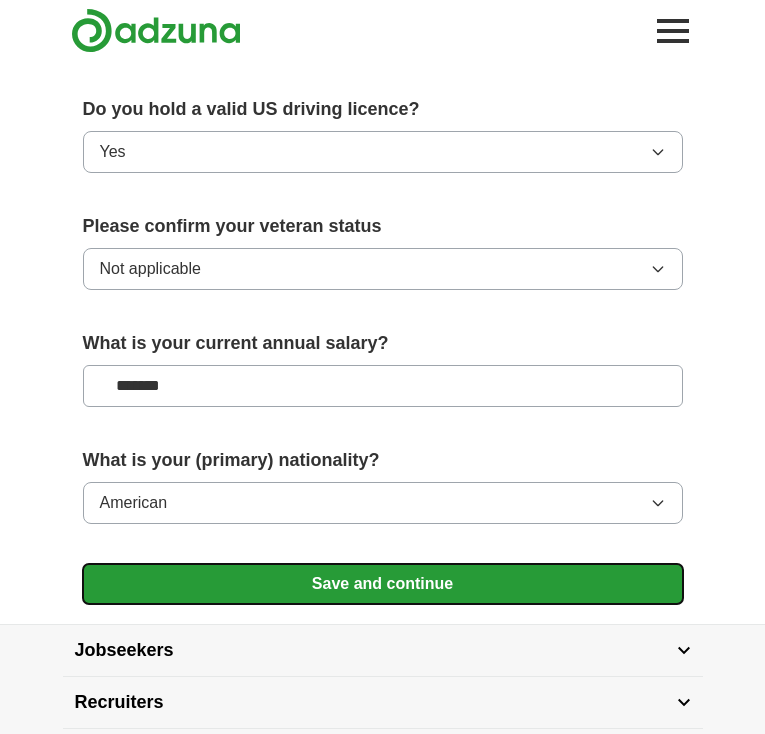 click on "Save and continue" at bounding box center (383, 584) 